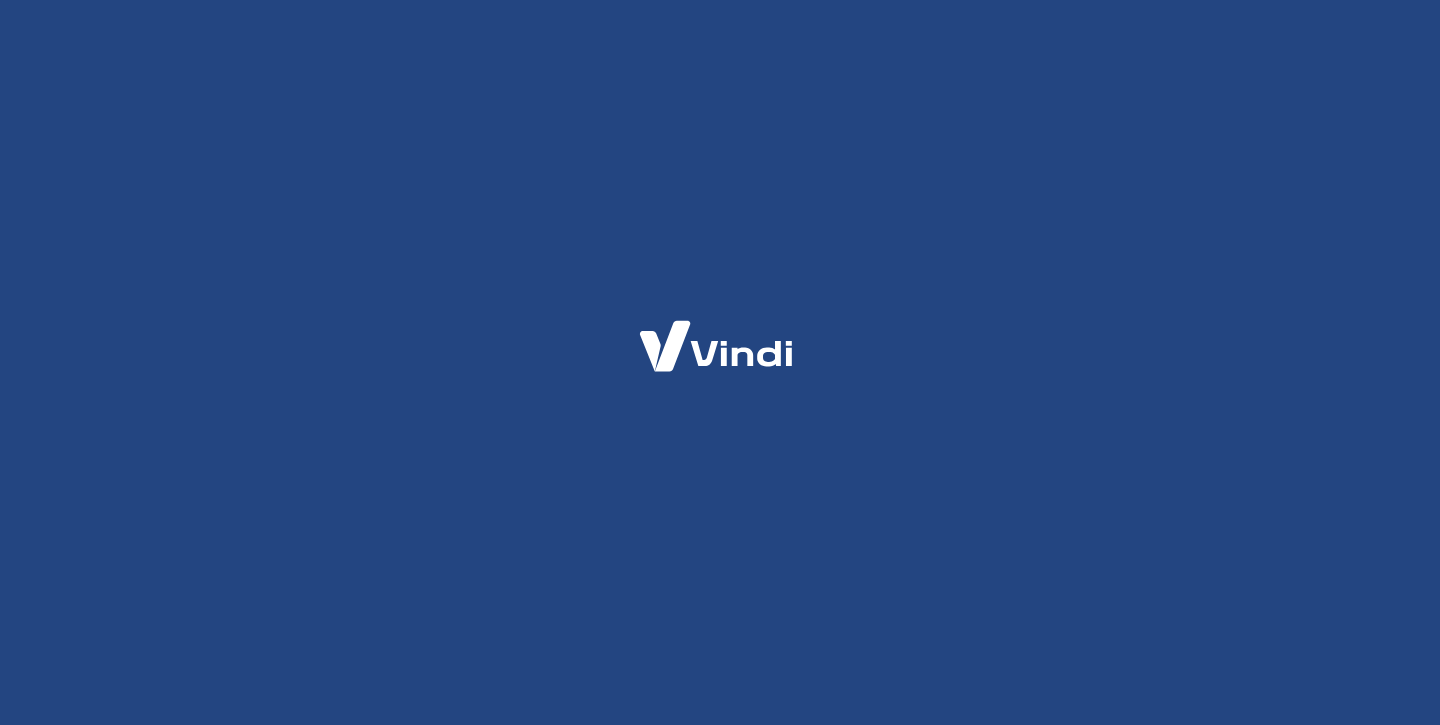 scroll, scrollTop: 0, scrollLeft: 0, axis: both 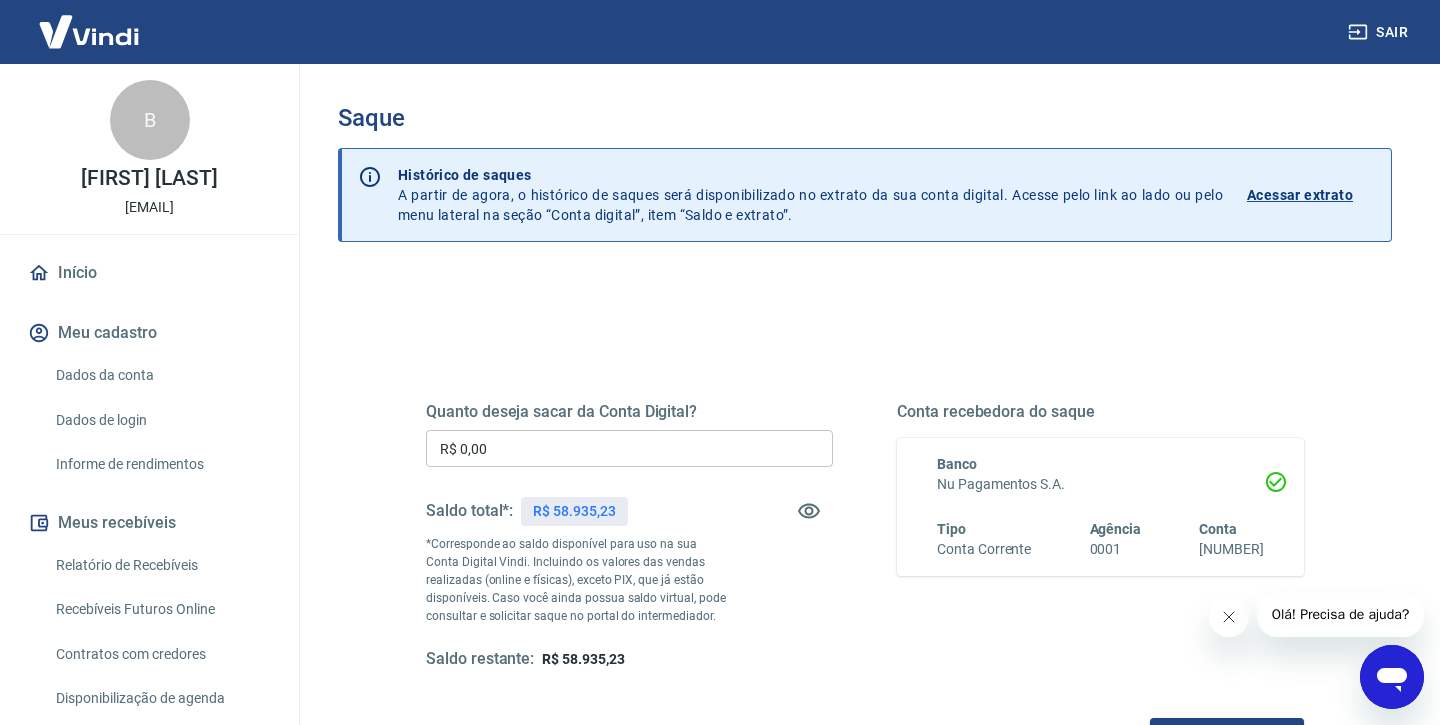 click on "Sair" at bounding box center [720, 32] 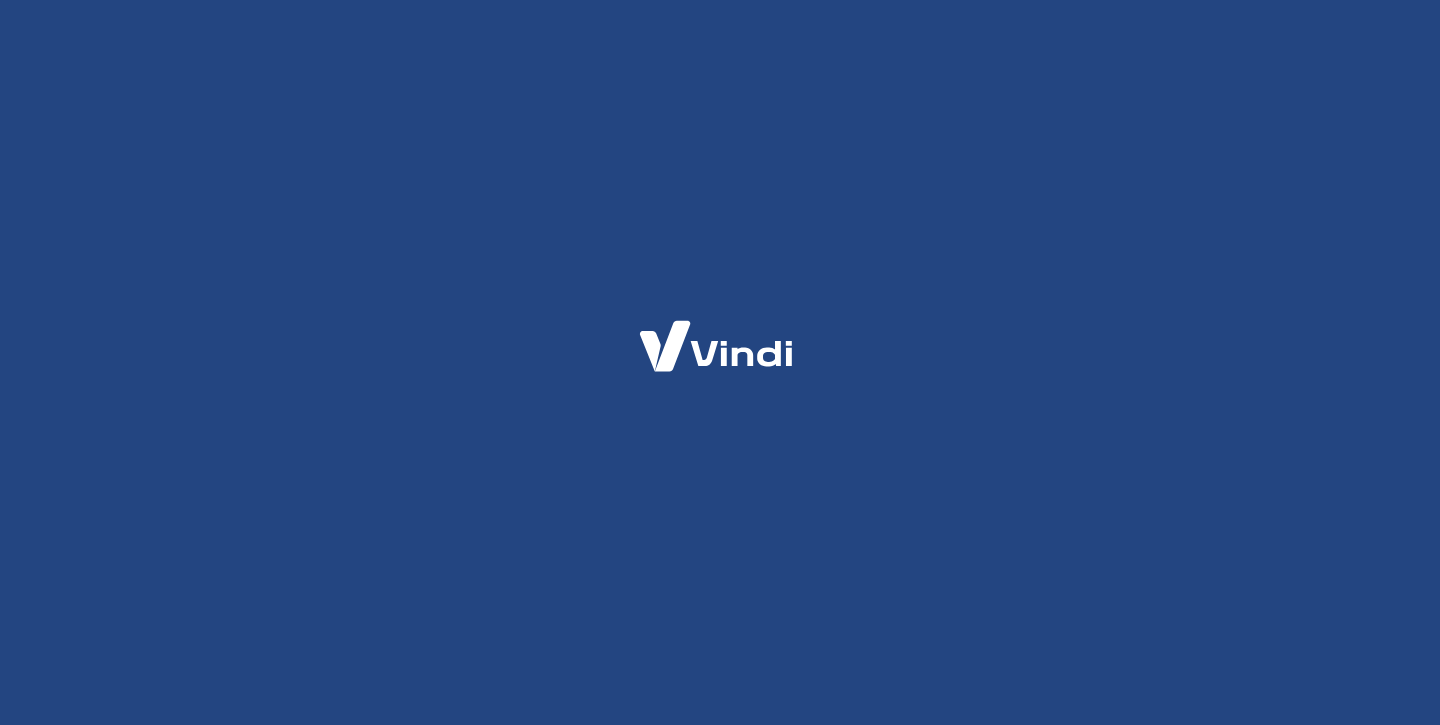 scroll, scrollTop: 0, scrollLeft: 0, axis: both 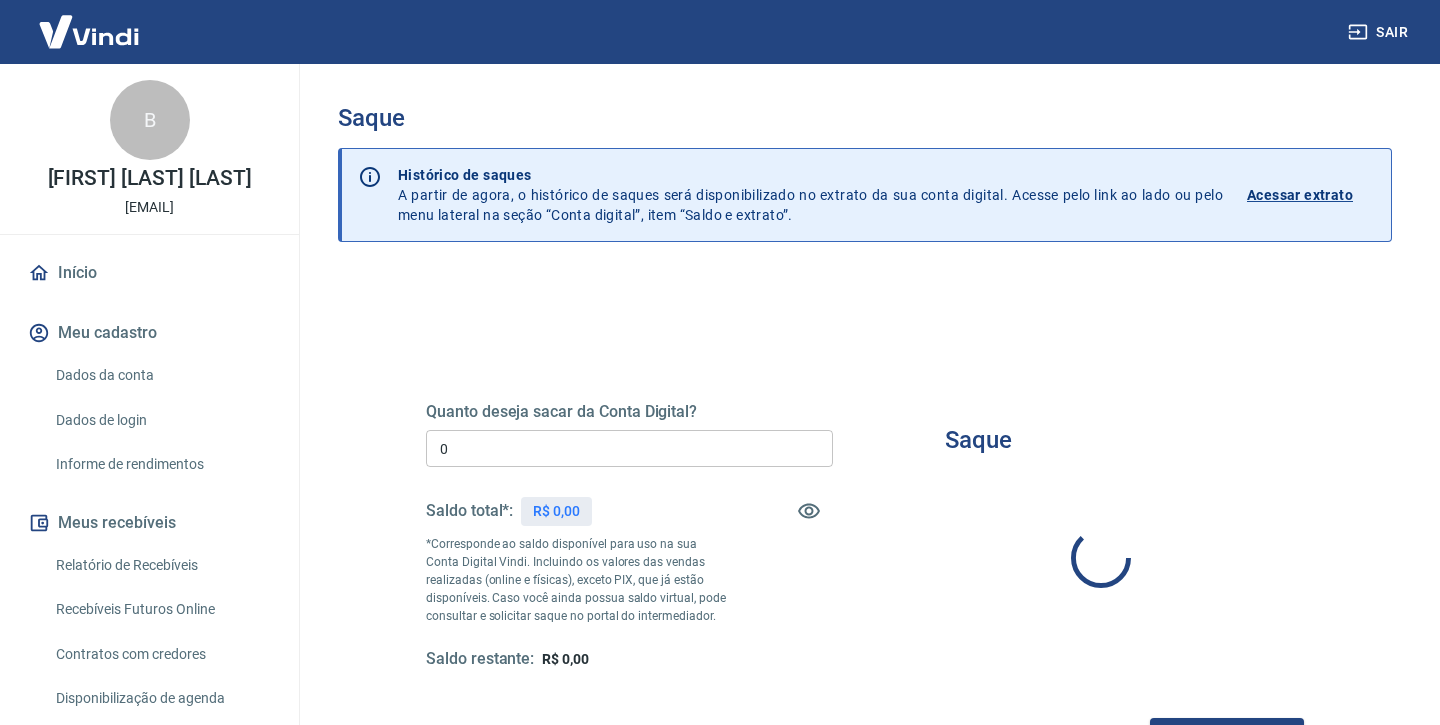 type on "R$ 0,00" 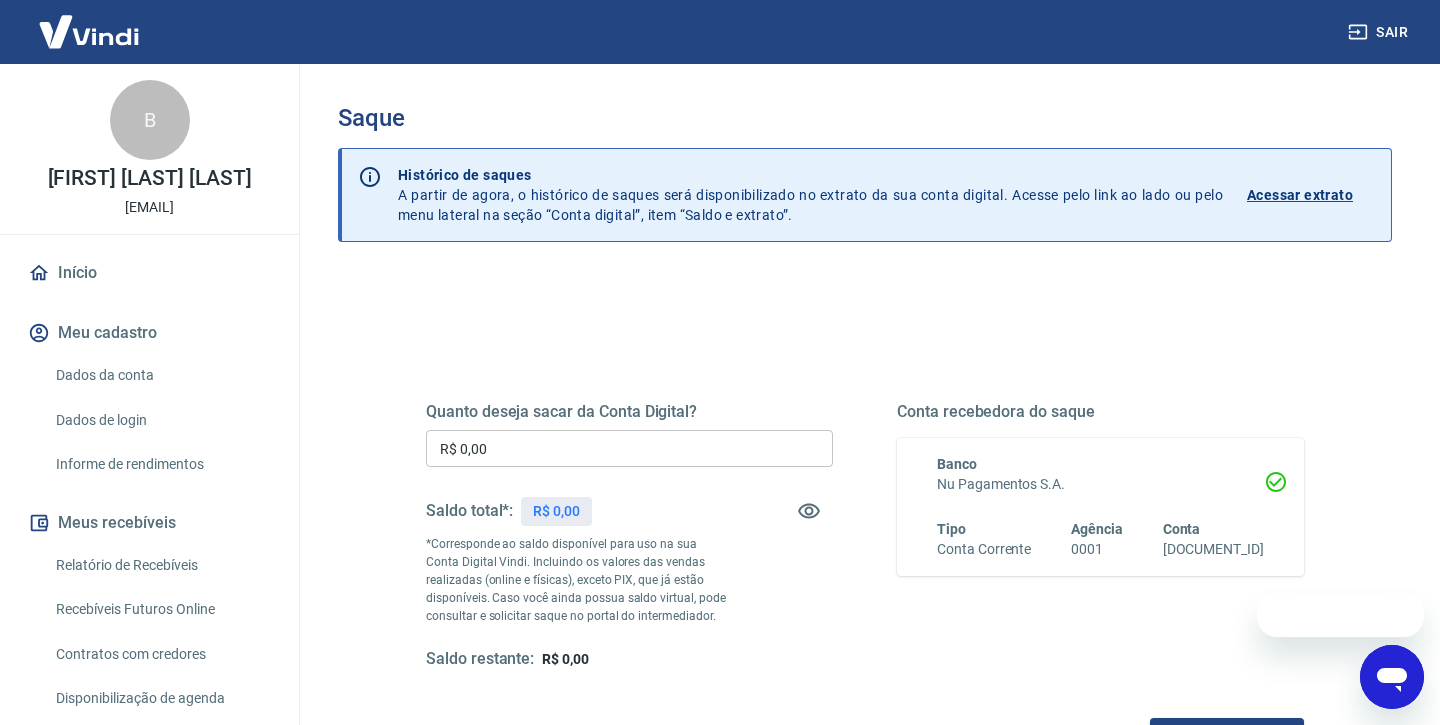 scroll, scrollTop: 0, scrollLeft: 0, axis: both 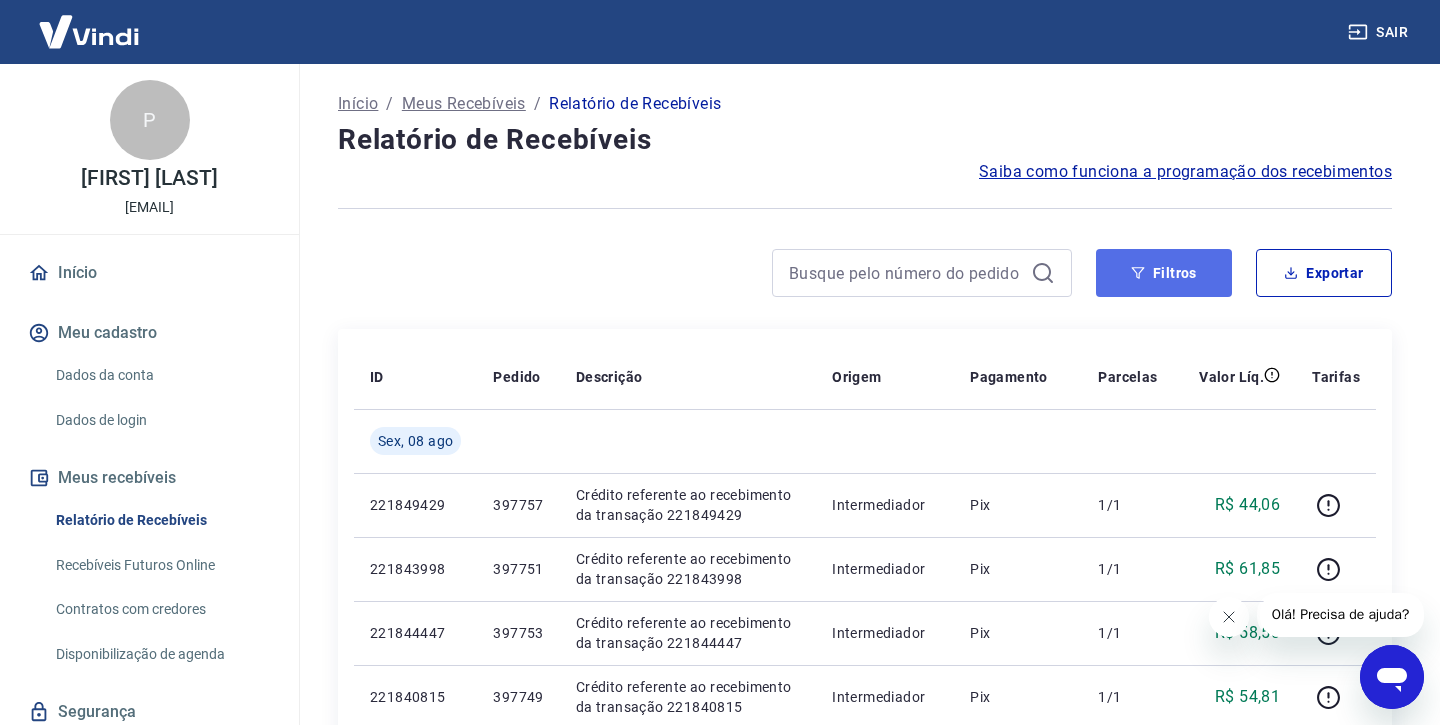 click on "Filtros" at bounding box center [1164, 273] 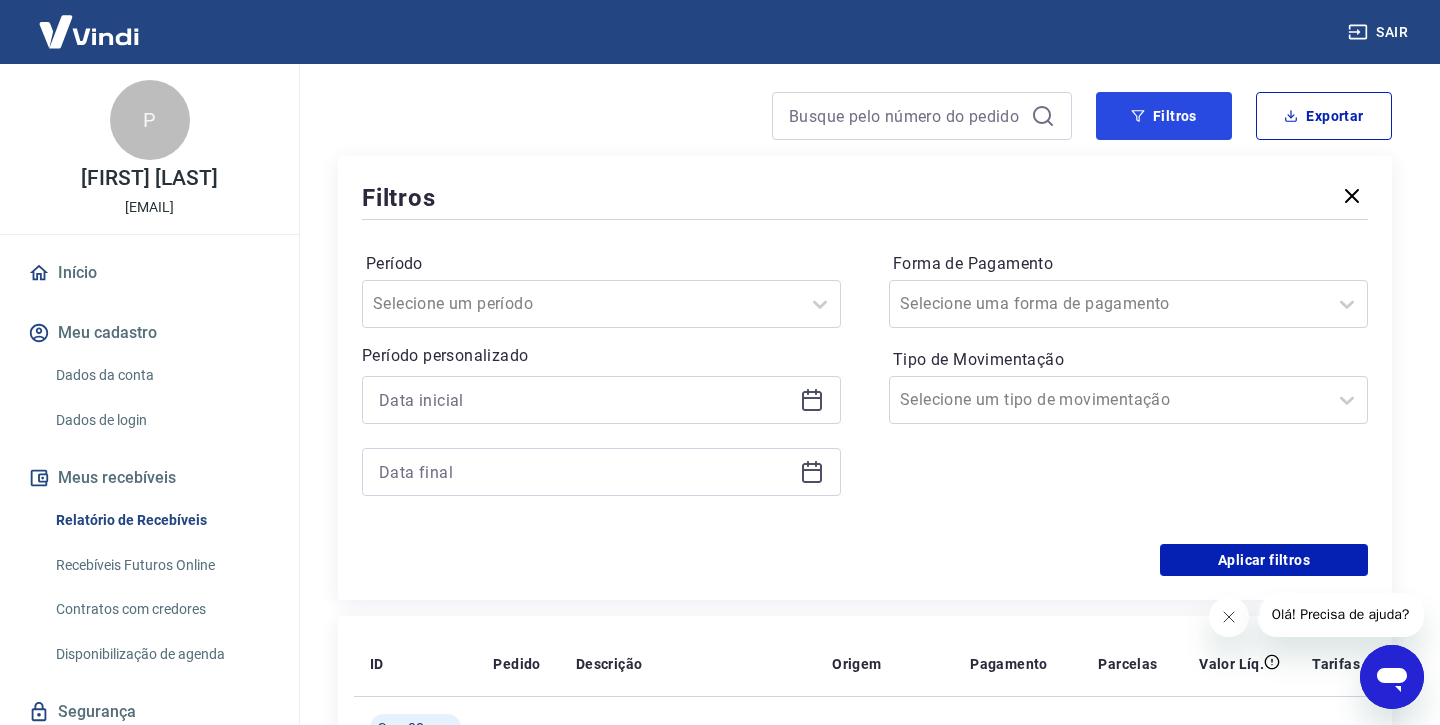 scroll, scrollTop: 130, scrollLeft: 0, axis: vertical 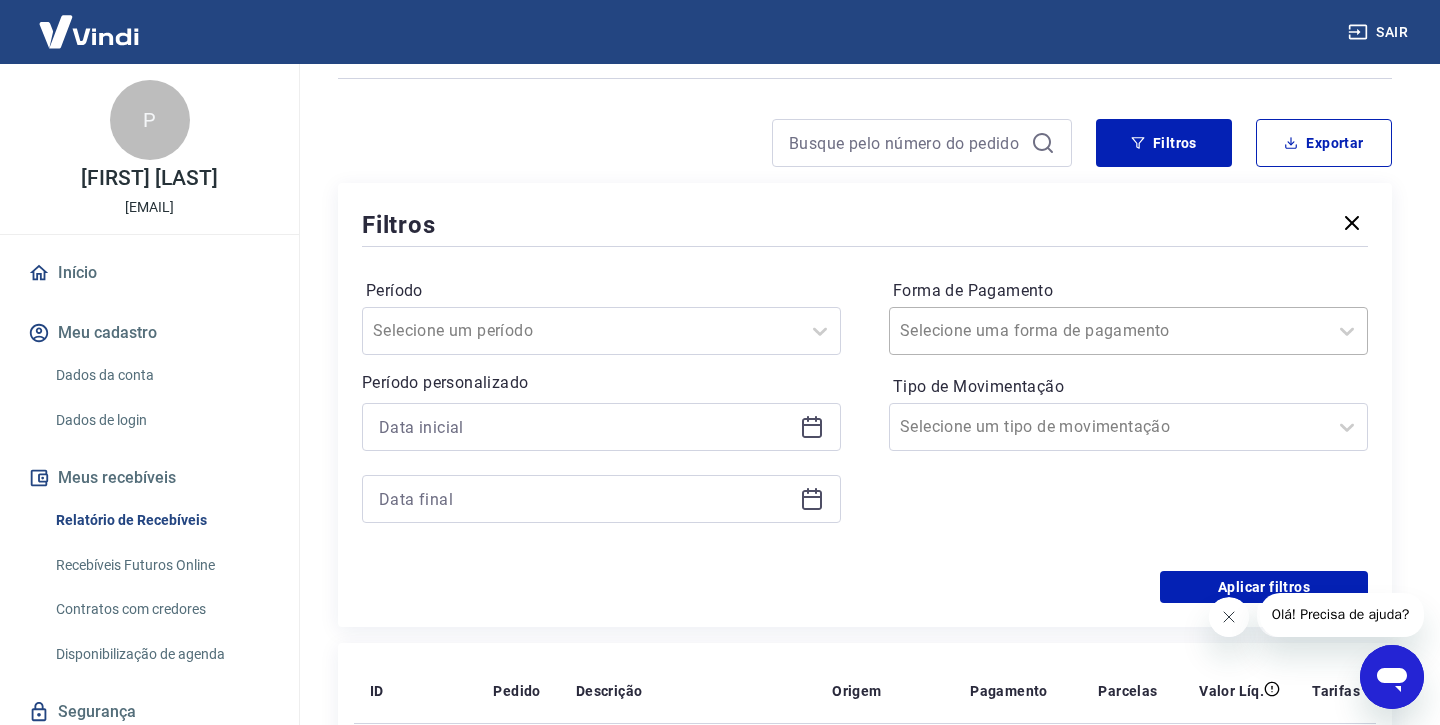 click at bounding box center (1108, 331) 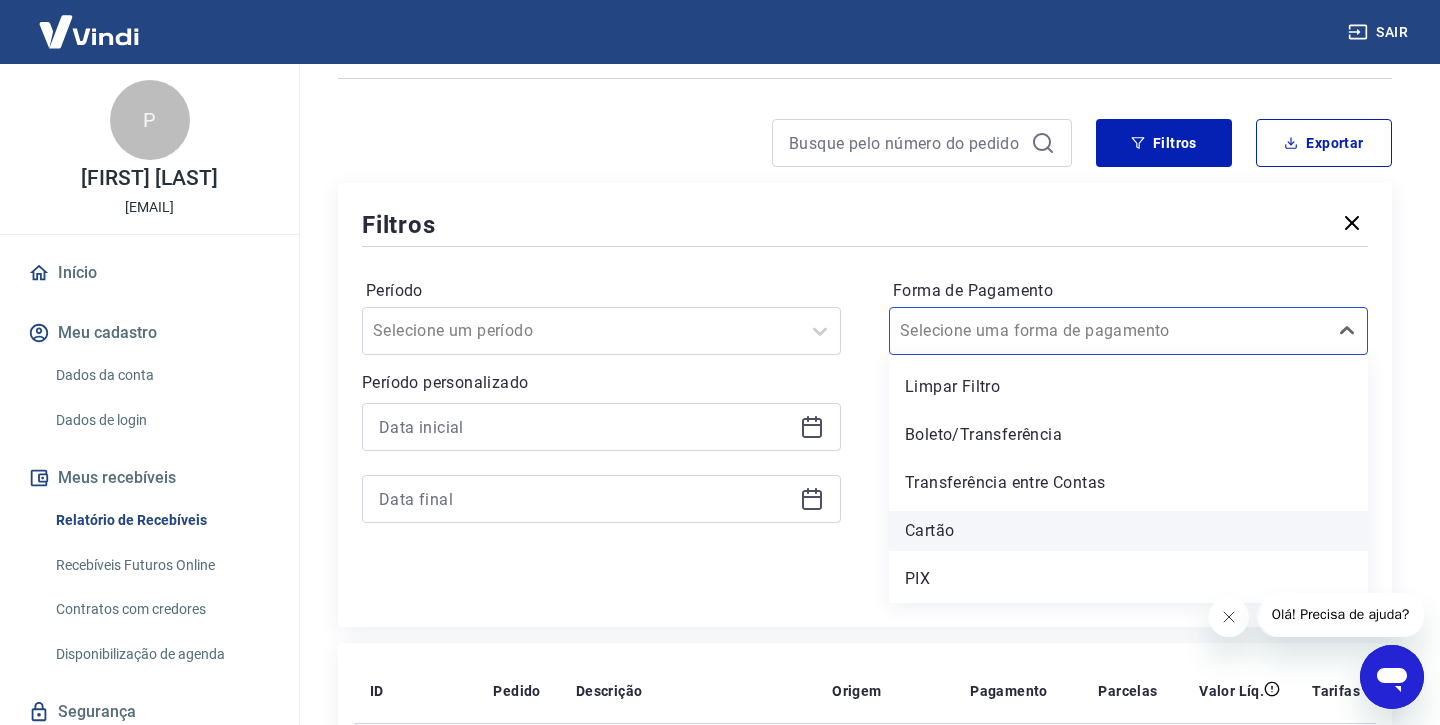 click on "Cartão" at bounding box center (1128, 531) 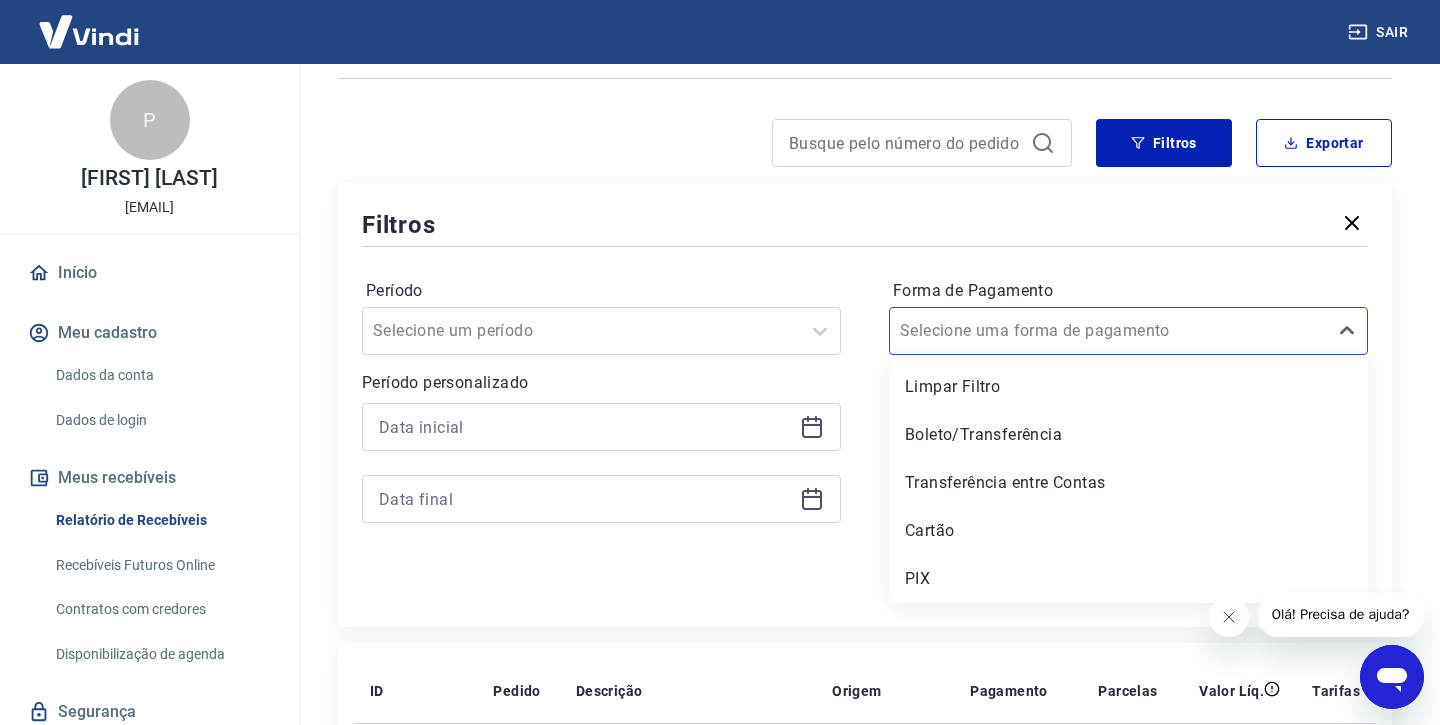 click on "Forma de Pagamento option Cartão focused, 4 of 5. 5 results available. Use Up and Down to choose options, press Enter to select the currently focused option, press Escape to exit the menu, press Tab to select the option and exit the menu. Selecione uma forma de pagamento Limpar Filtro Boleto/Transferência Transferência entre Contas Cartão PIX Tipo de Movimentação Selecione um tipo de movimentação" at bounding box center [1128, 411] 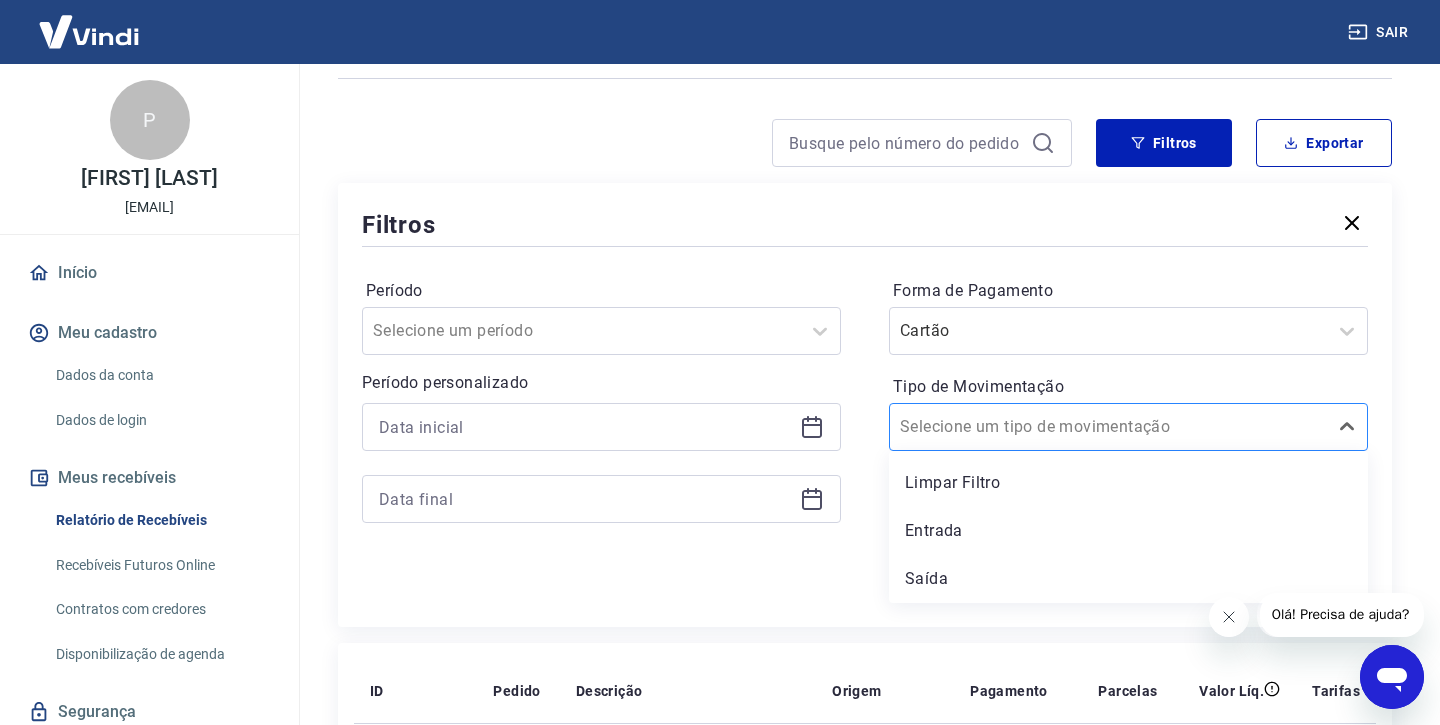 click on "Tipo de Movimentação" at bounding box center [1001, 427] 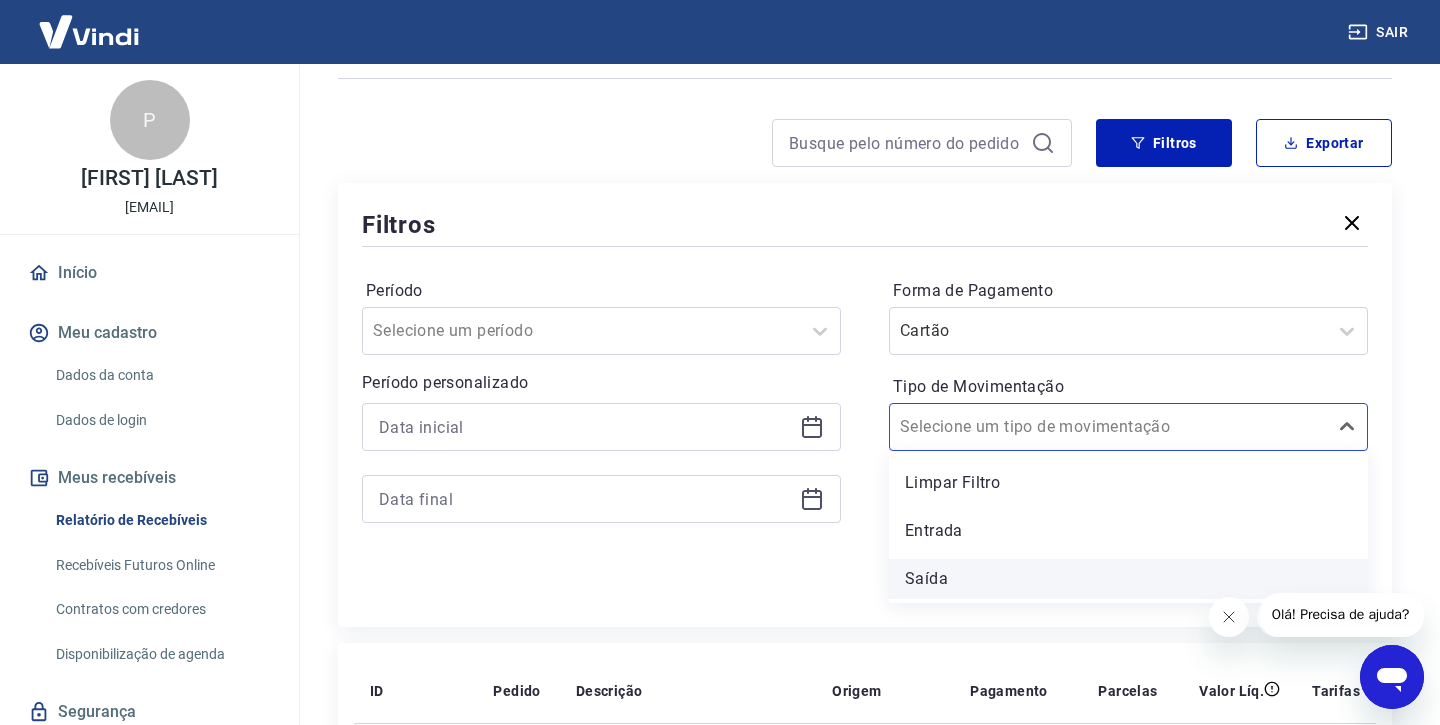 click on "Saída" at bounding box center [1128, 579] 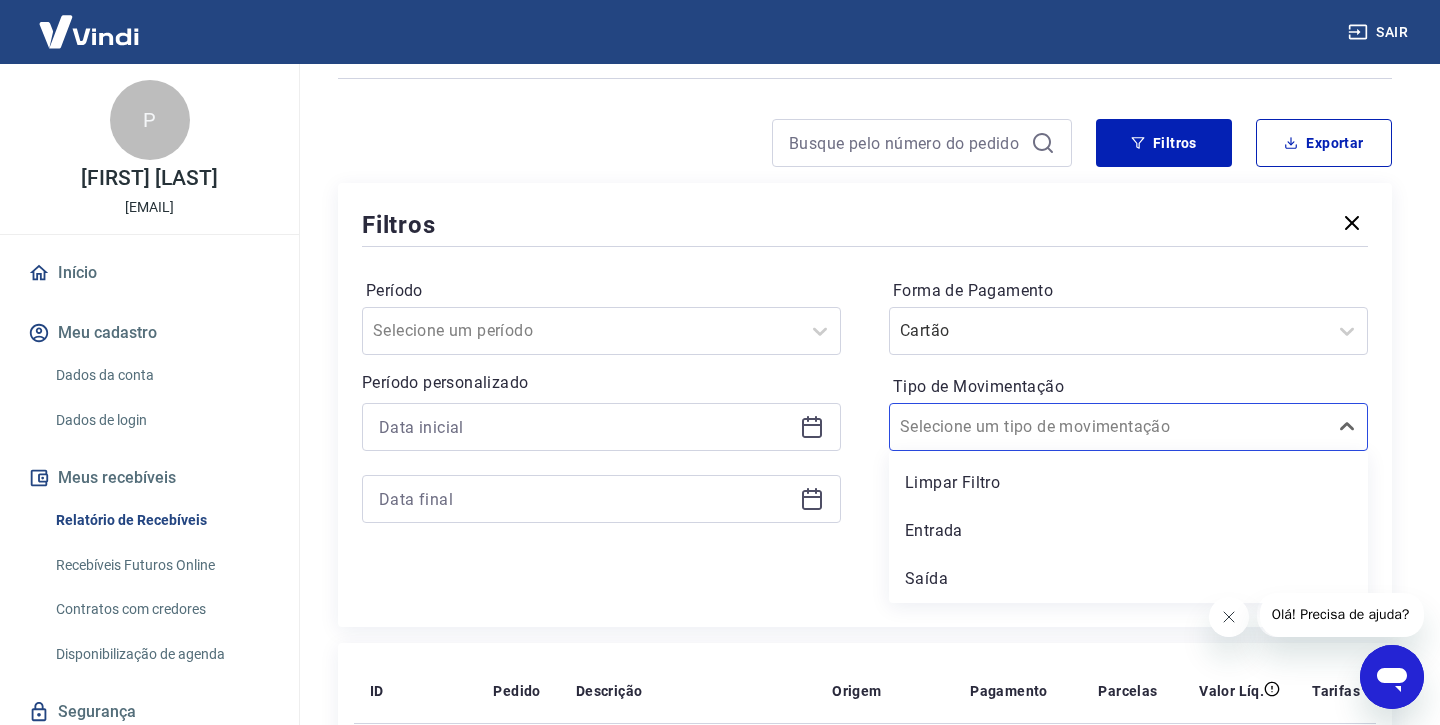 click on "Aplicar filtros" at bounding box center (865, 587) 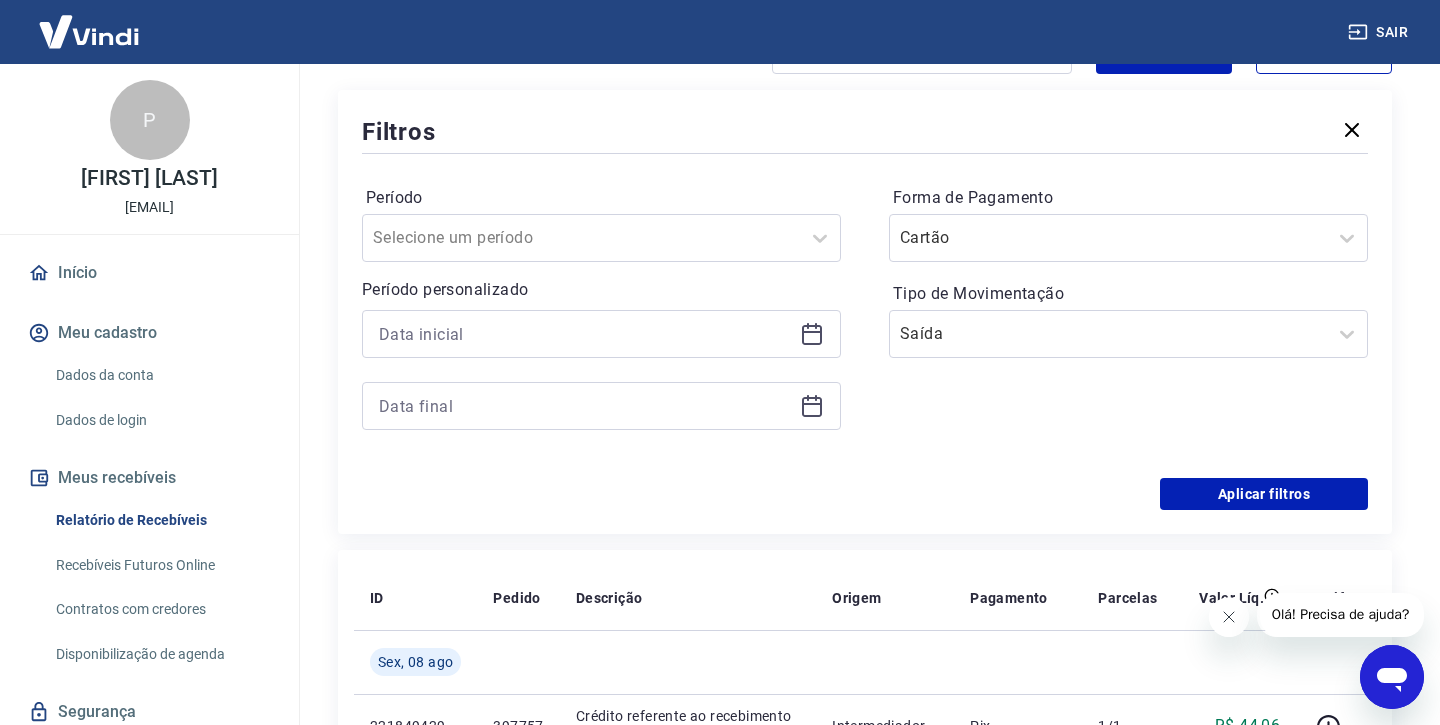 scroll, scrollTop: 231, scrollLeft: 0, axis: vertical 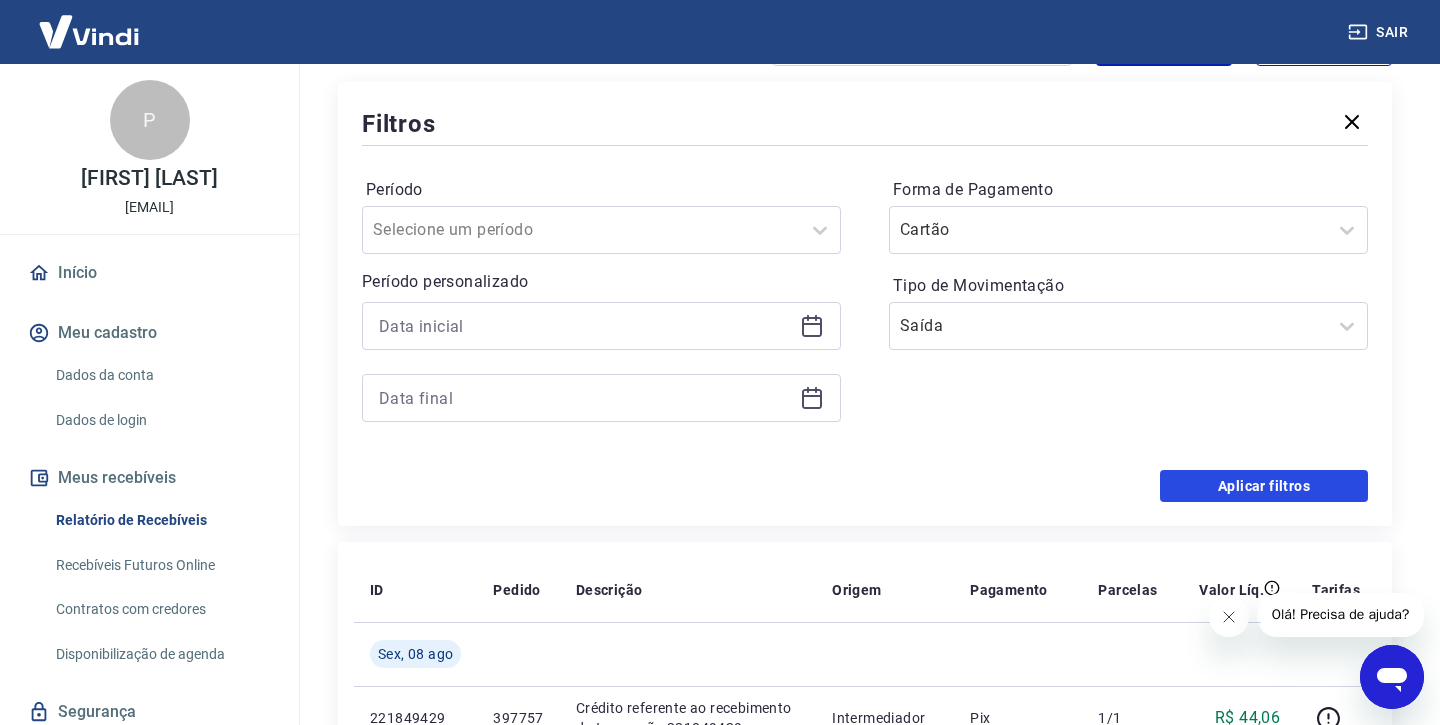 click on "Aplicar filtros" at bounding box center [1264, 486] 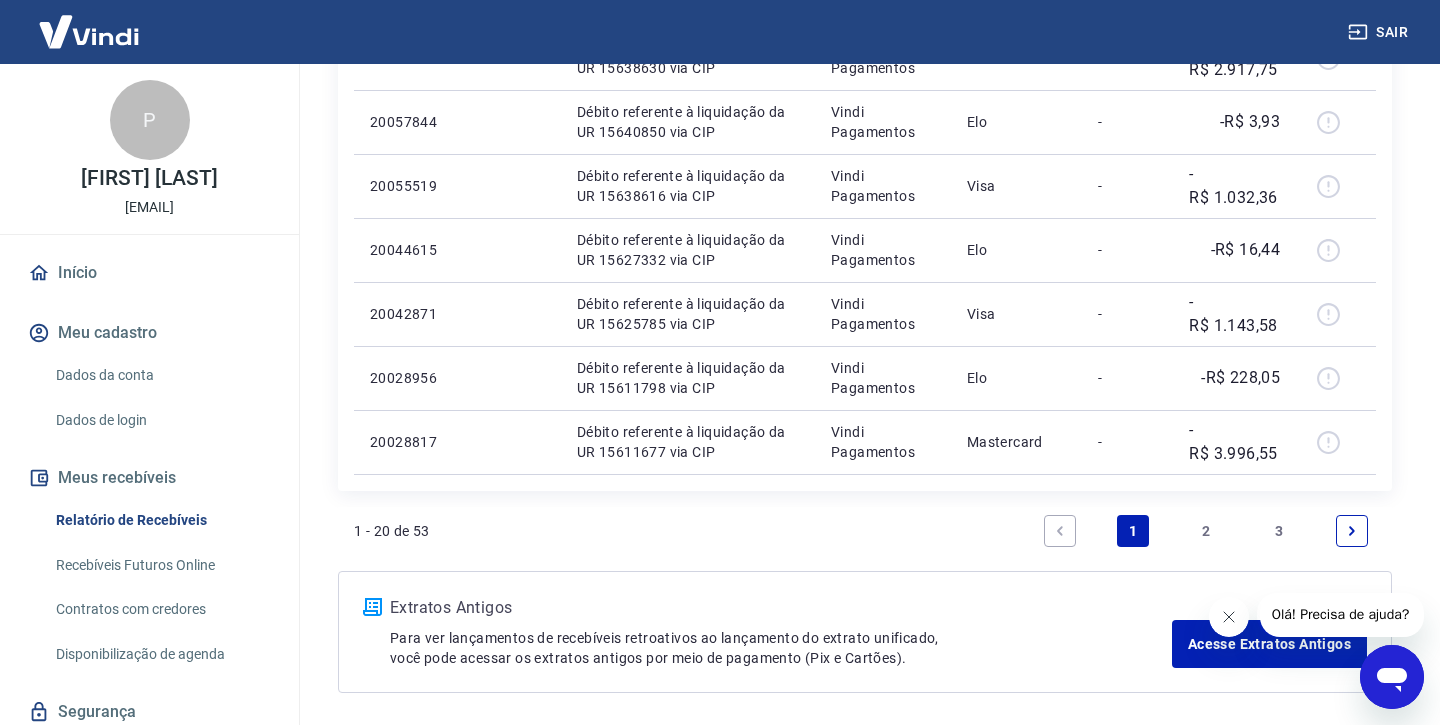 scroll, scrollTop: 1559, scrollLeft: 0, axis: vertical 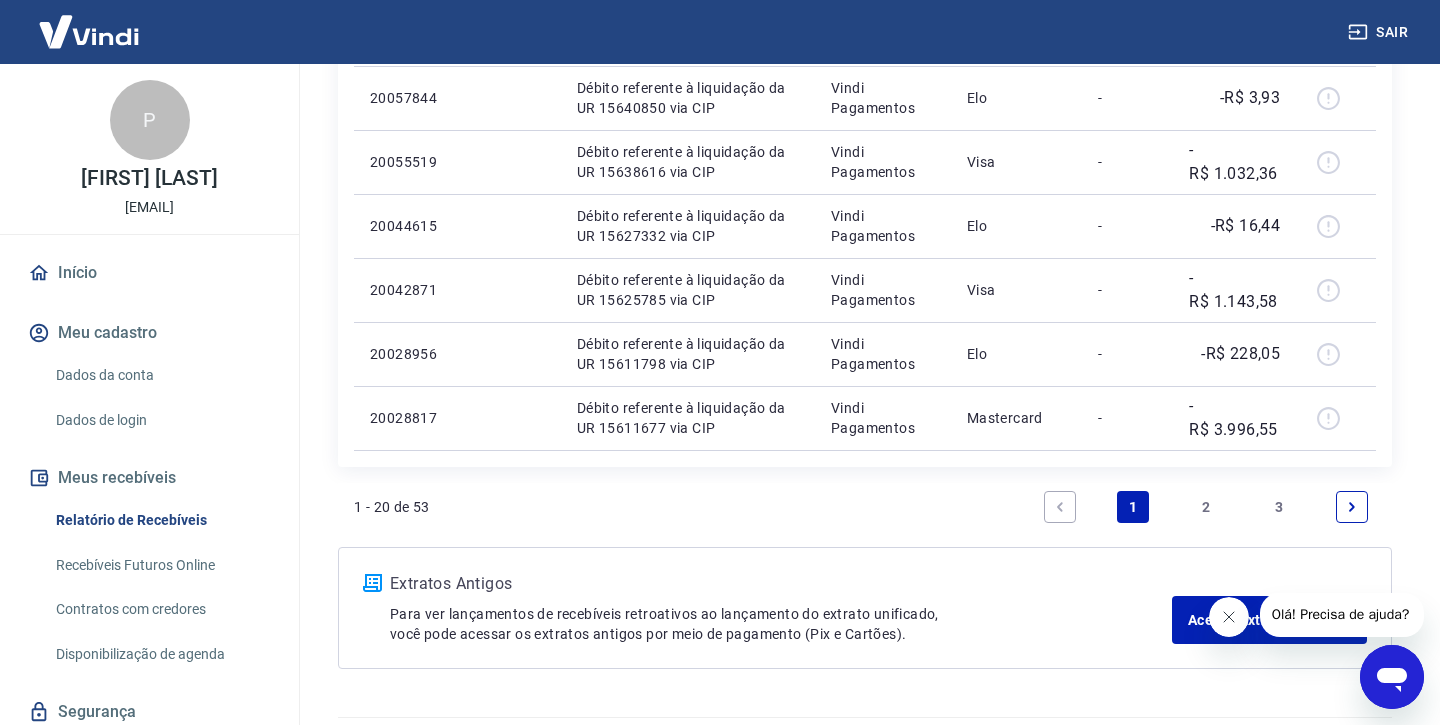click on "2" at bounding box center [1206, 507] 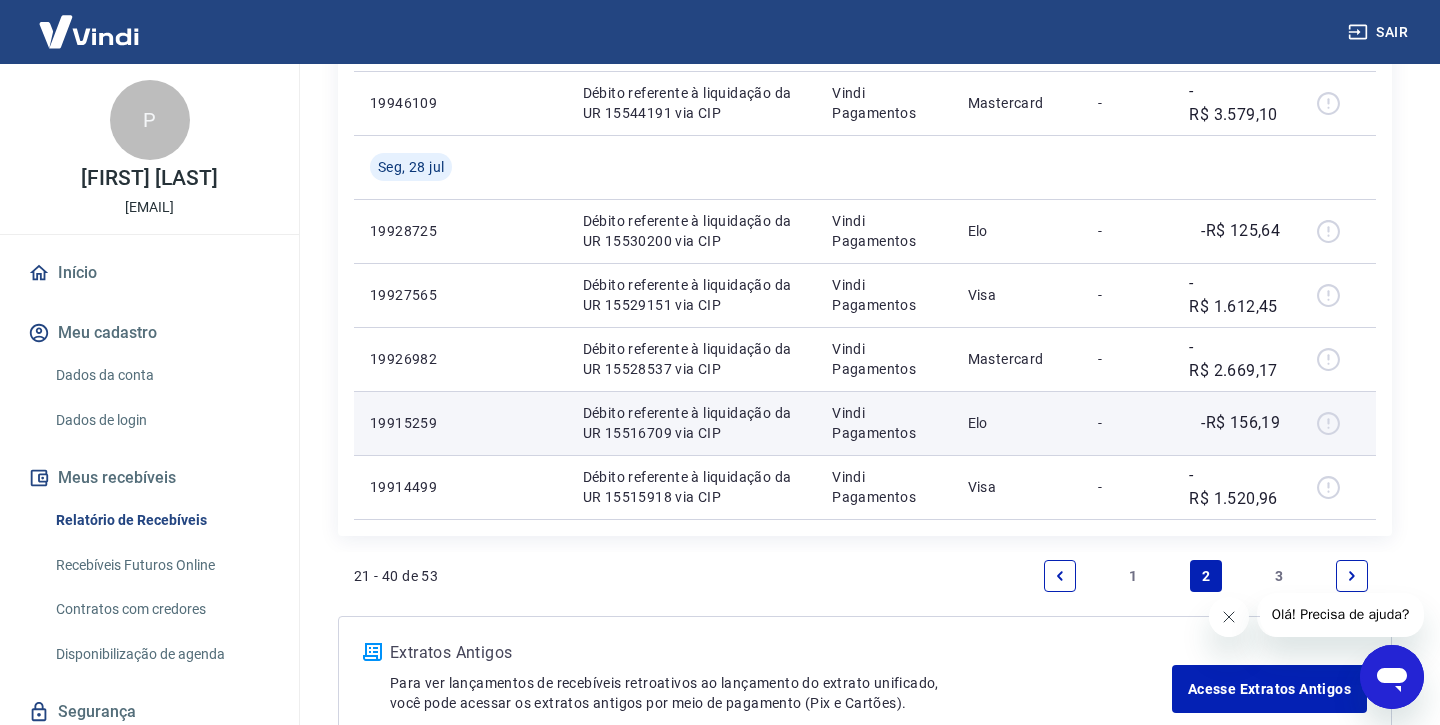 scroll, scrollTop: 1677, scrollLeft: 0, axis: vertical 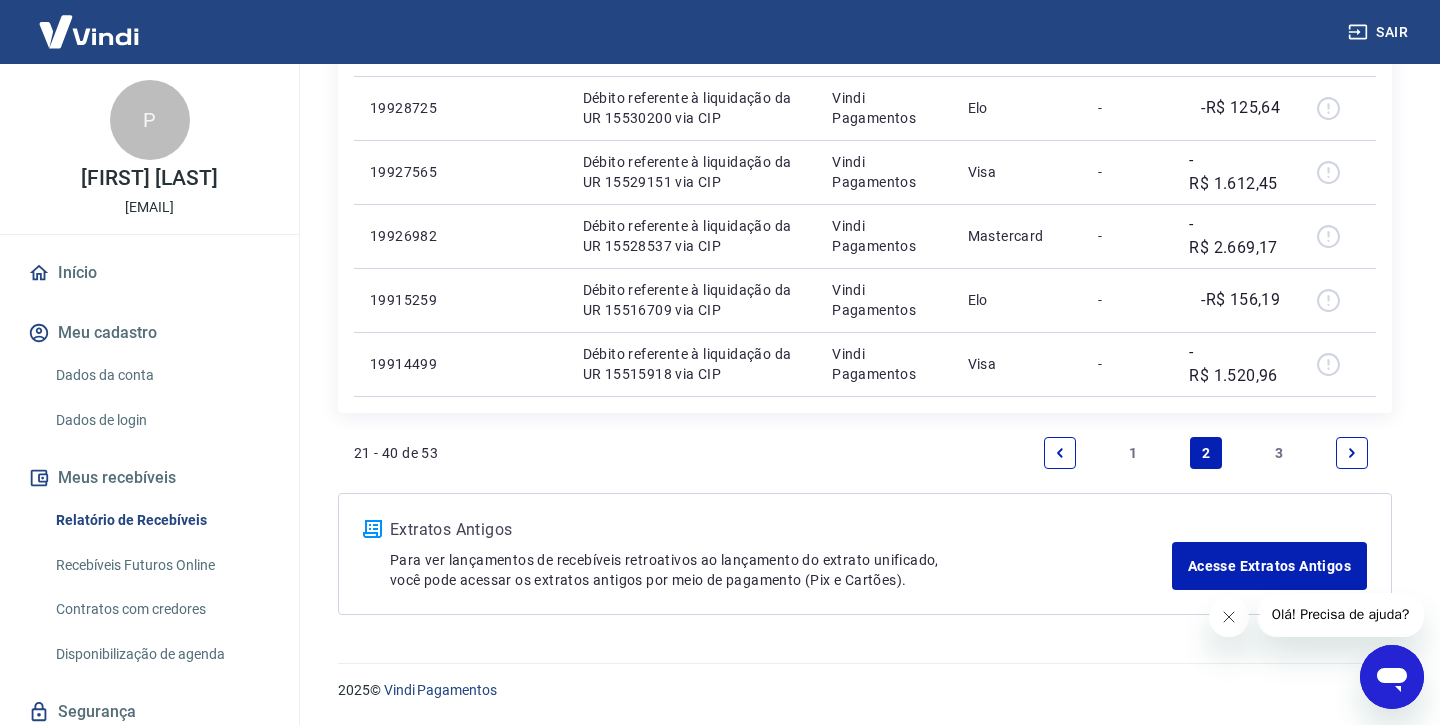 click on "3" at bounding box center [1279, 453] 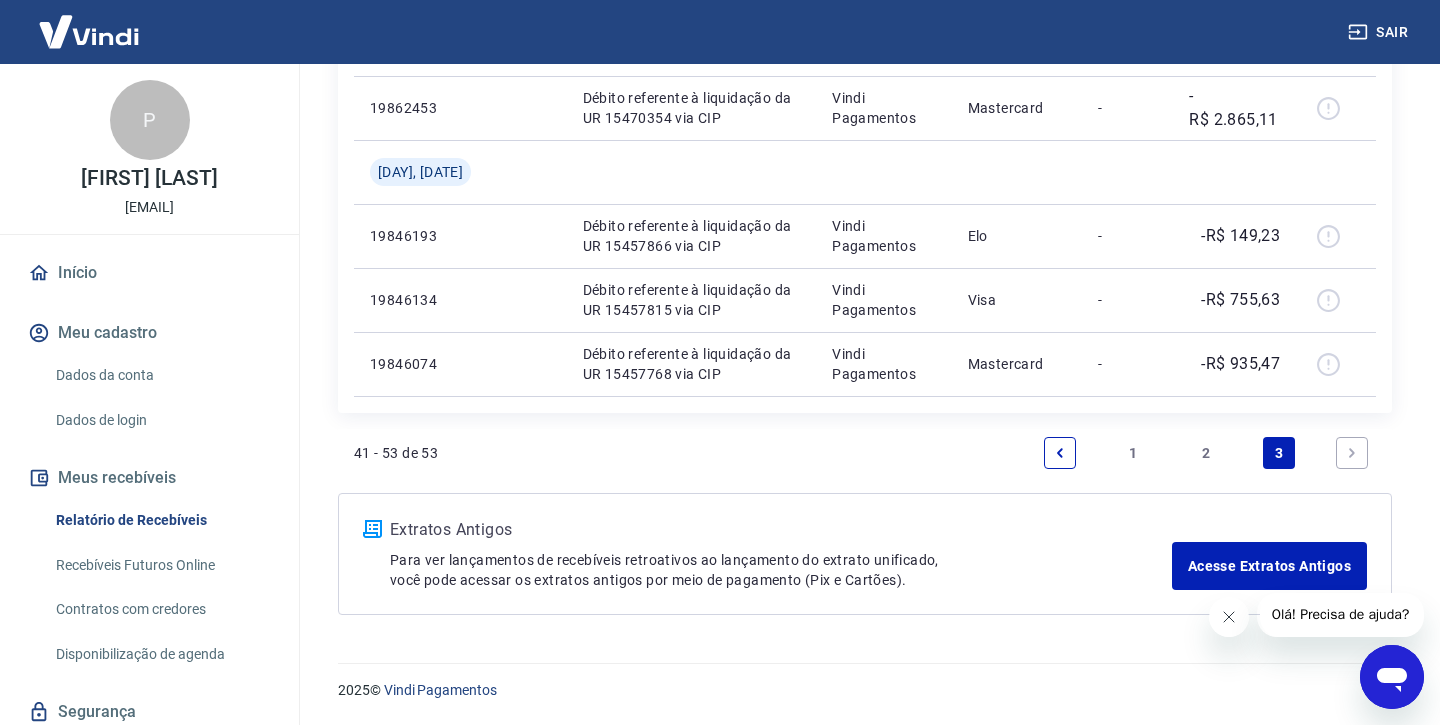 scroll, scrollTop: 0, scrollLeft: 0, axis: both 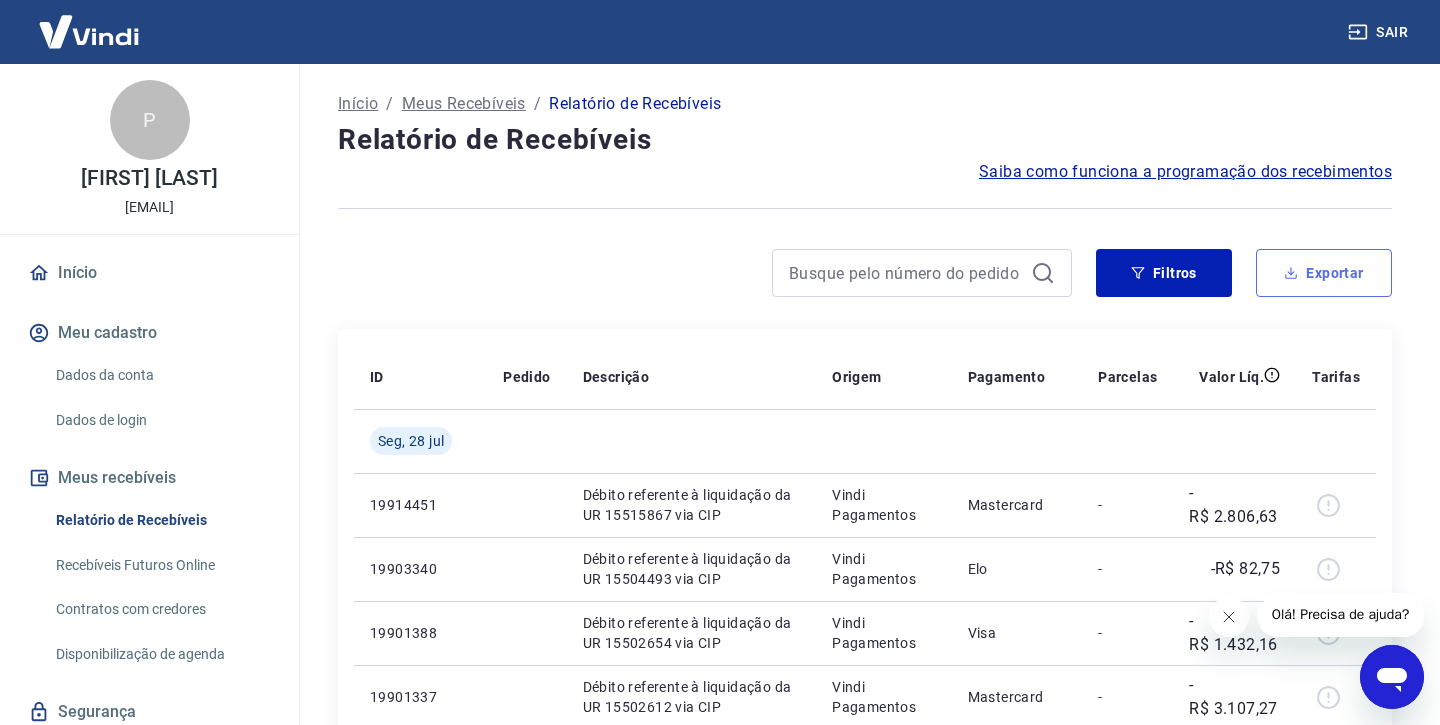 click on "Exportar" at bounding box center (1324, 273) 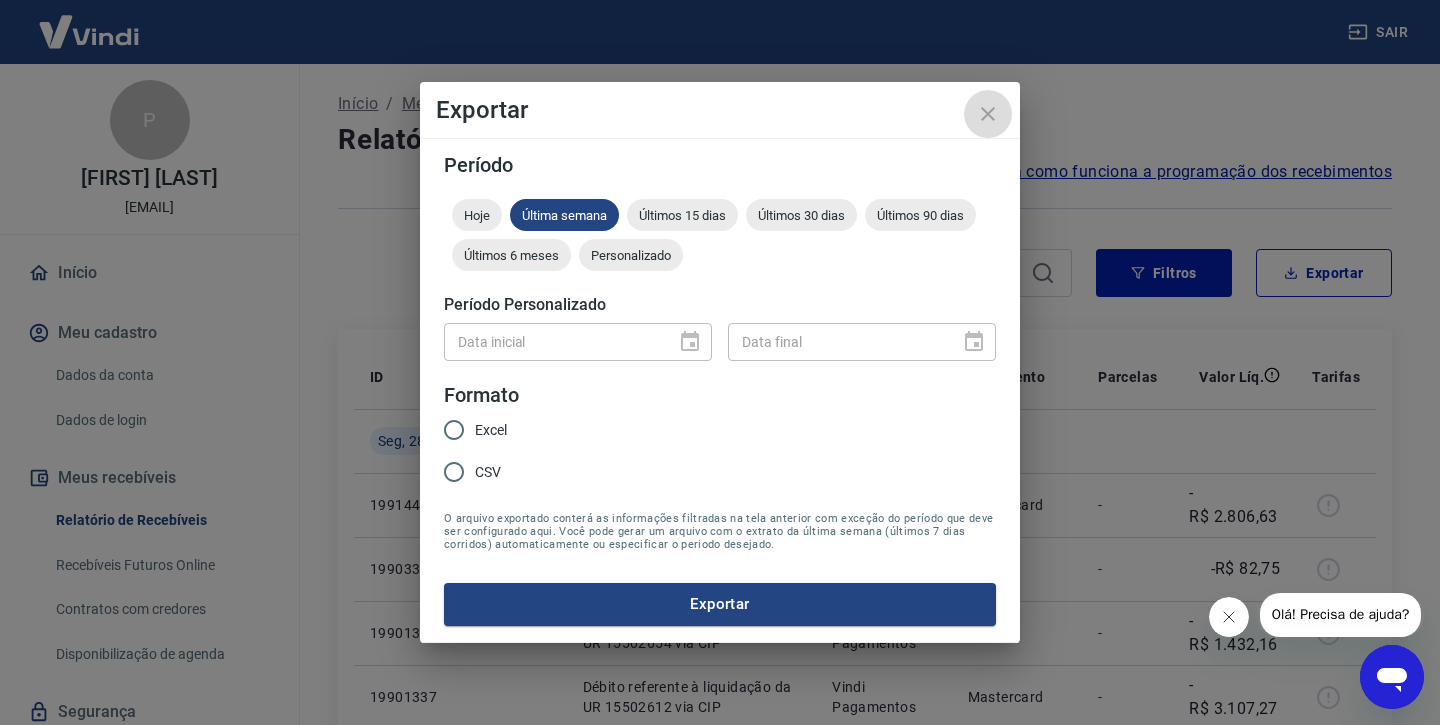 click 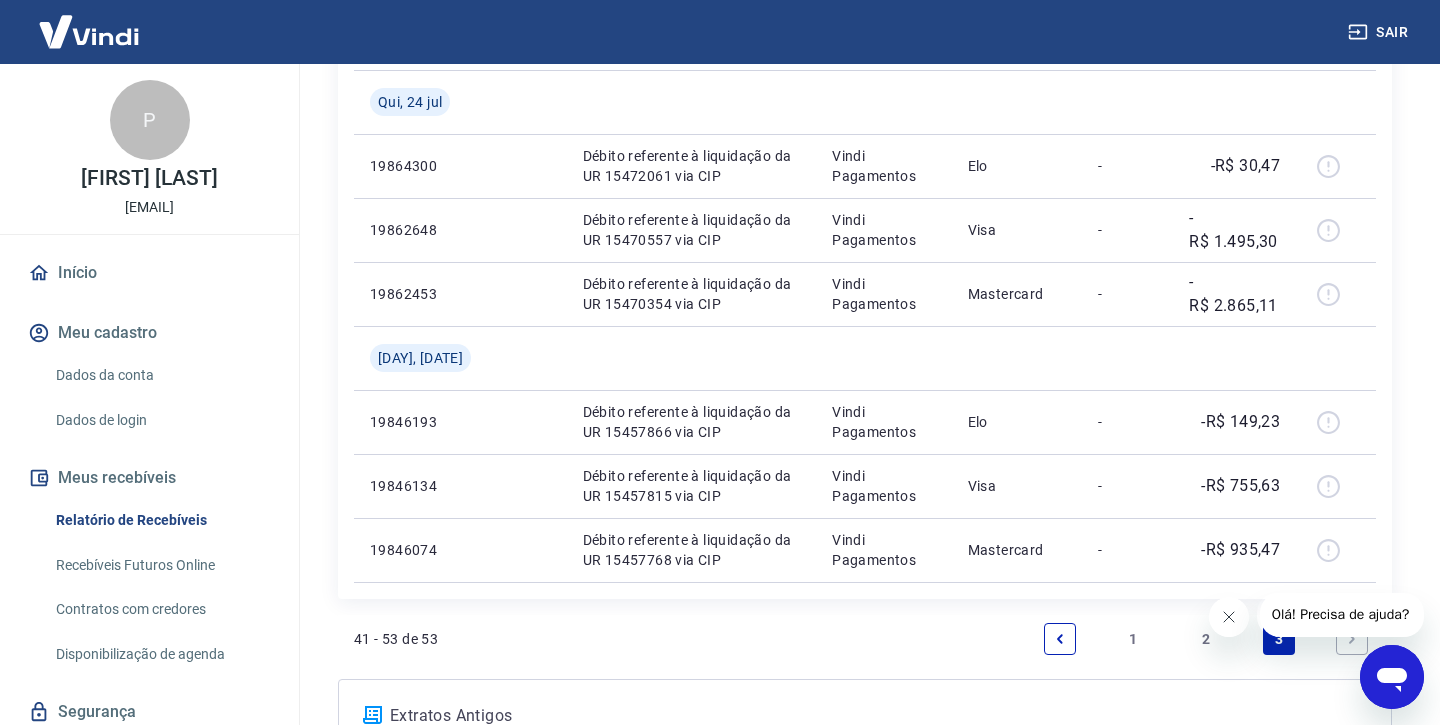 scroll, scrollTop: 1101, scrollLeft: 0, axis: vertical 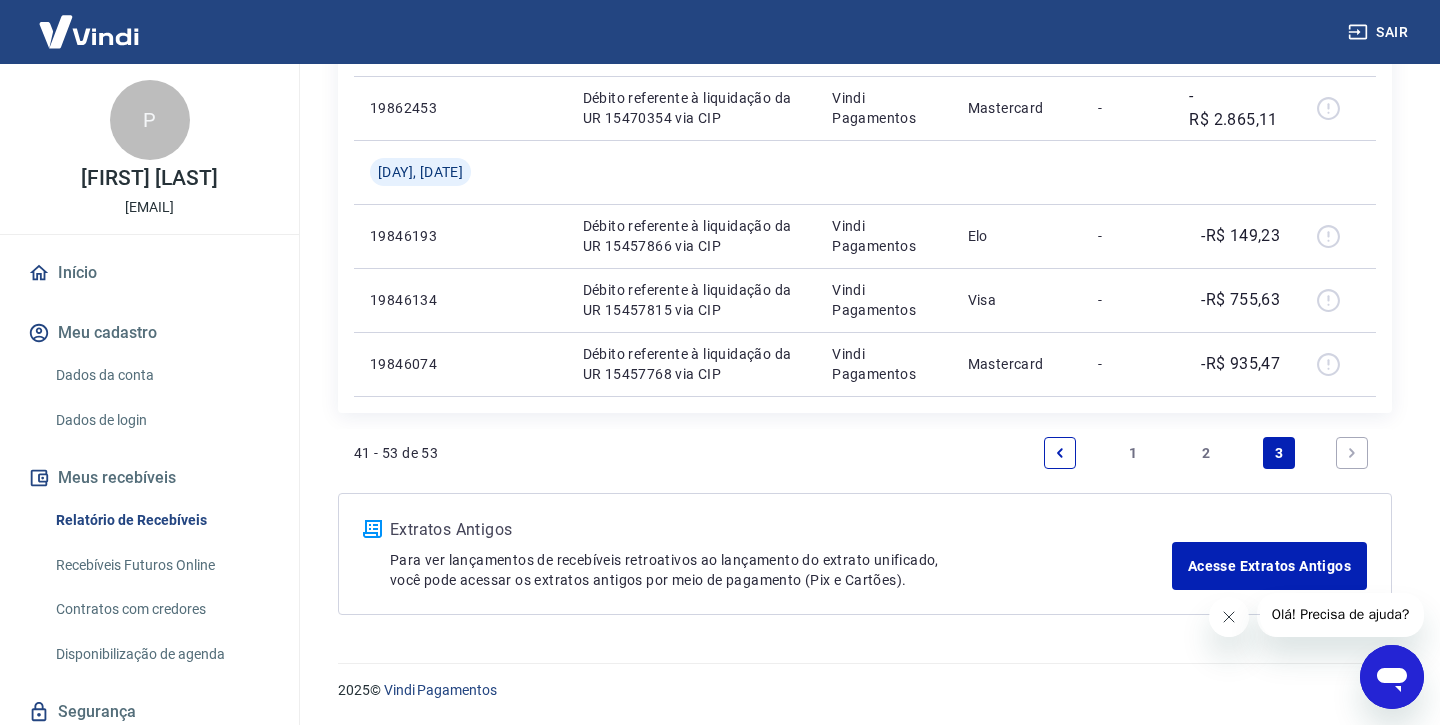 click 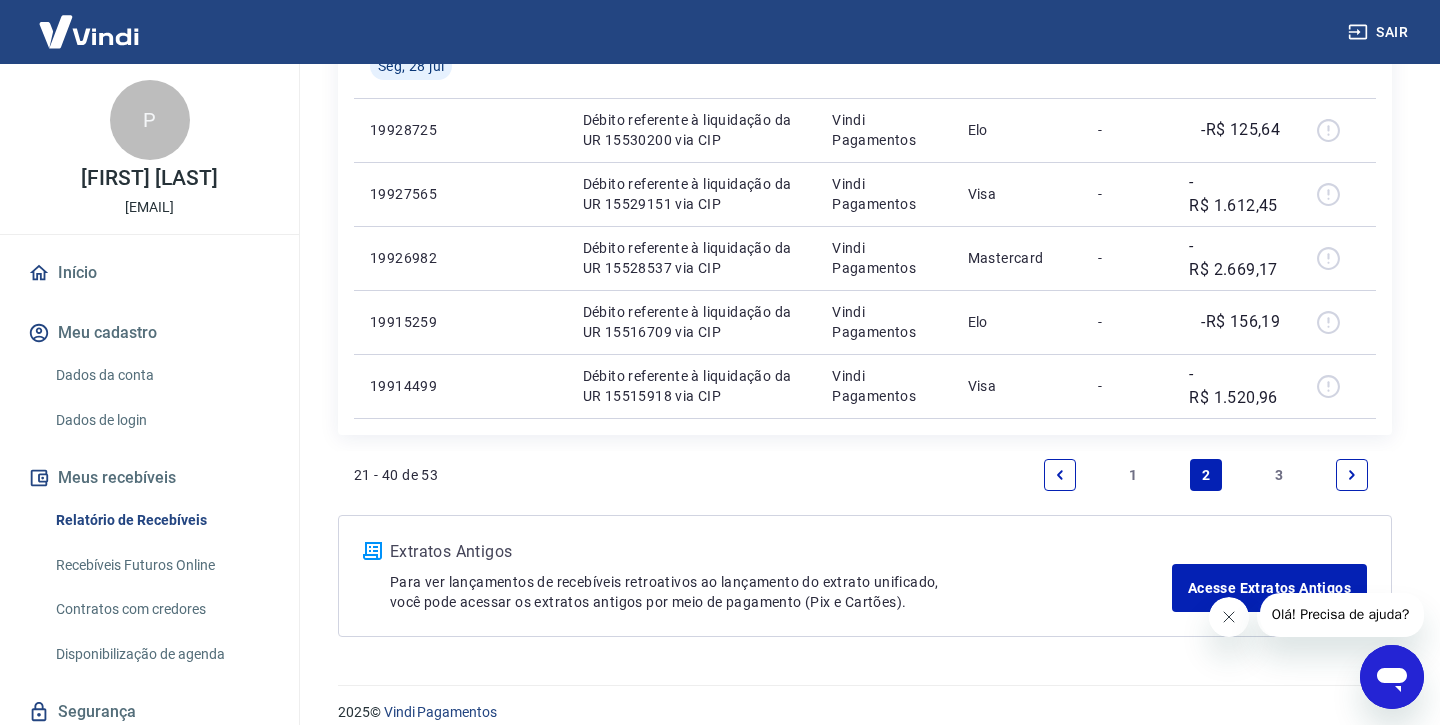 scroll, scrollTop: 1677, scrollLeft: 0, axis: vertical 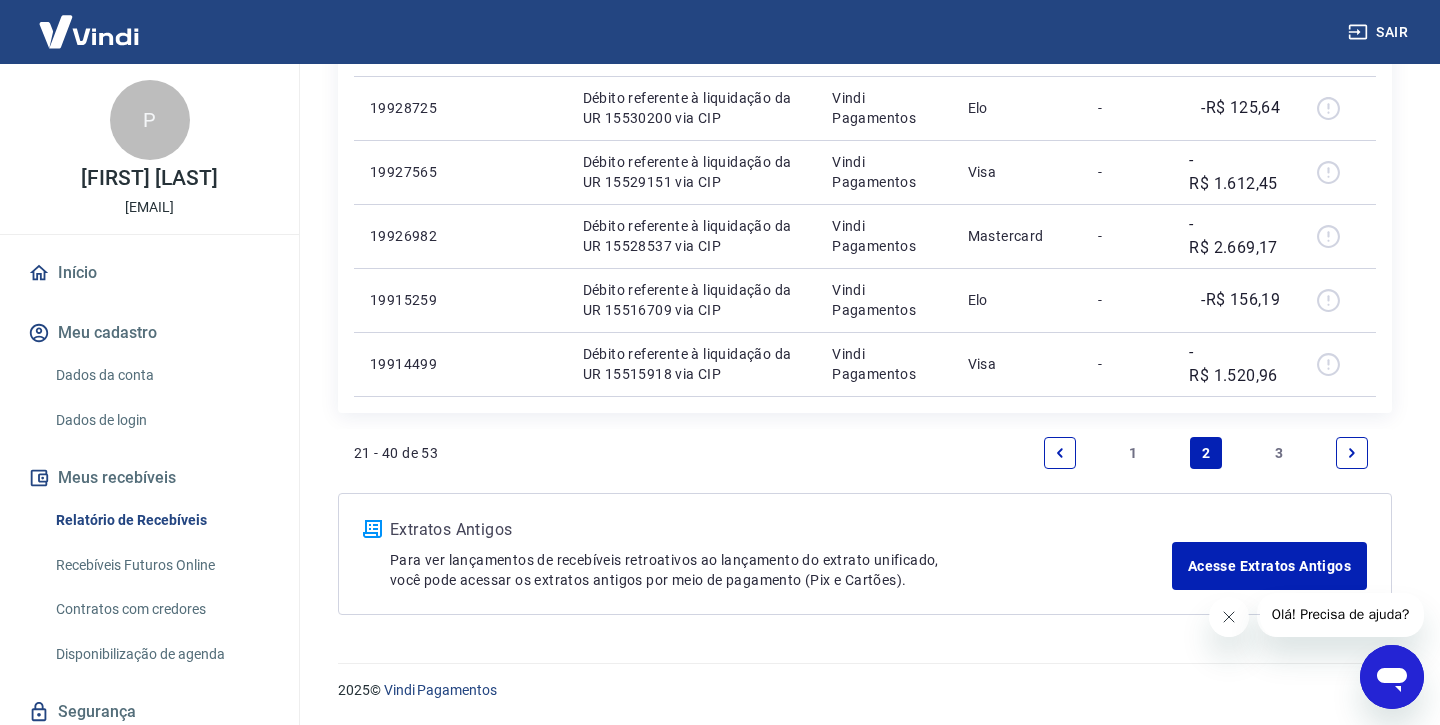 click 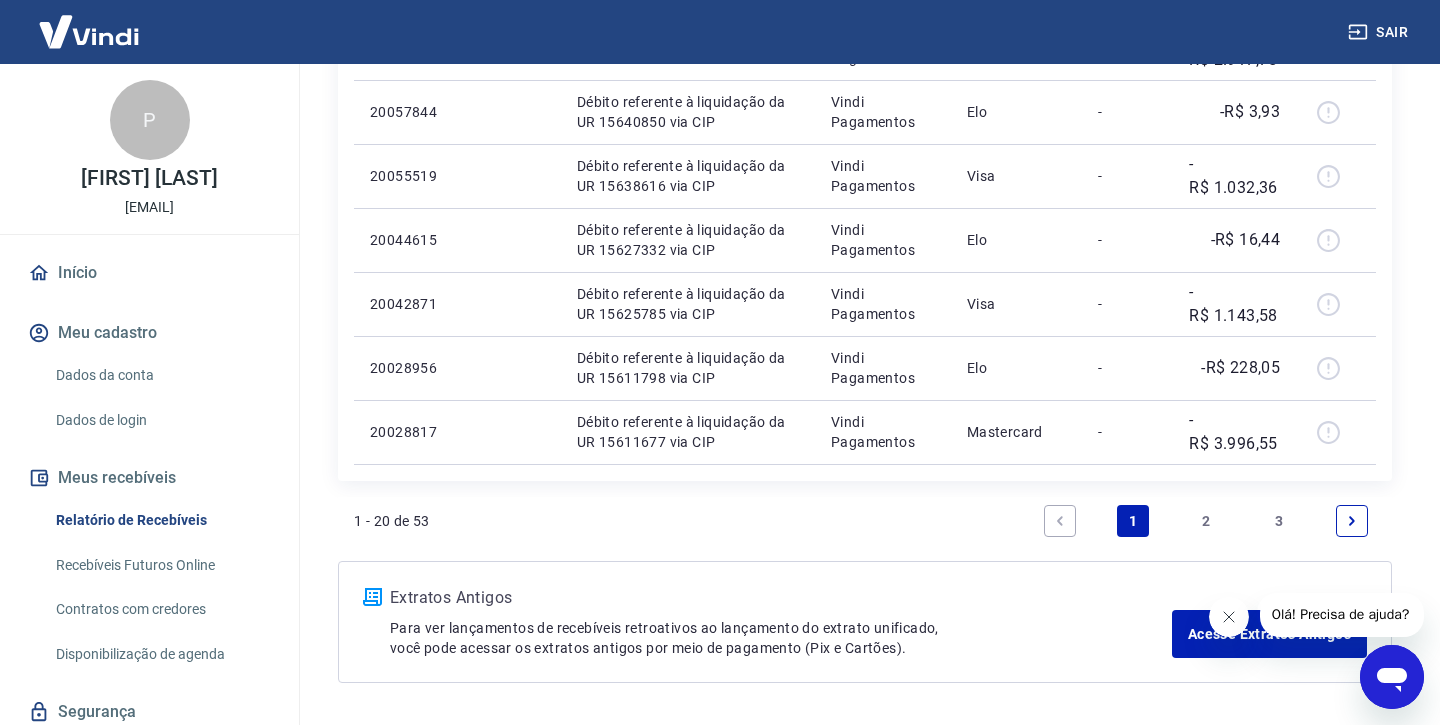 scroll, scrollTop: 1559, scrollLeft: 0, axis: vertical 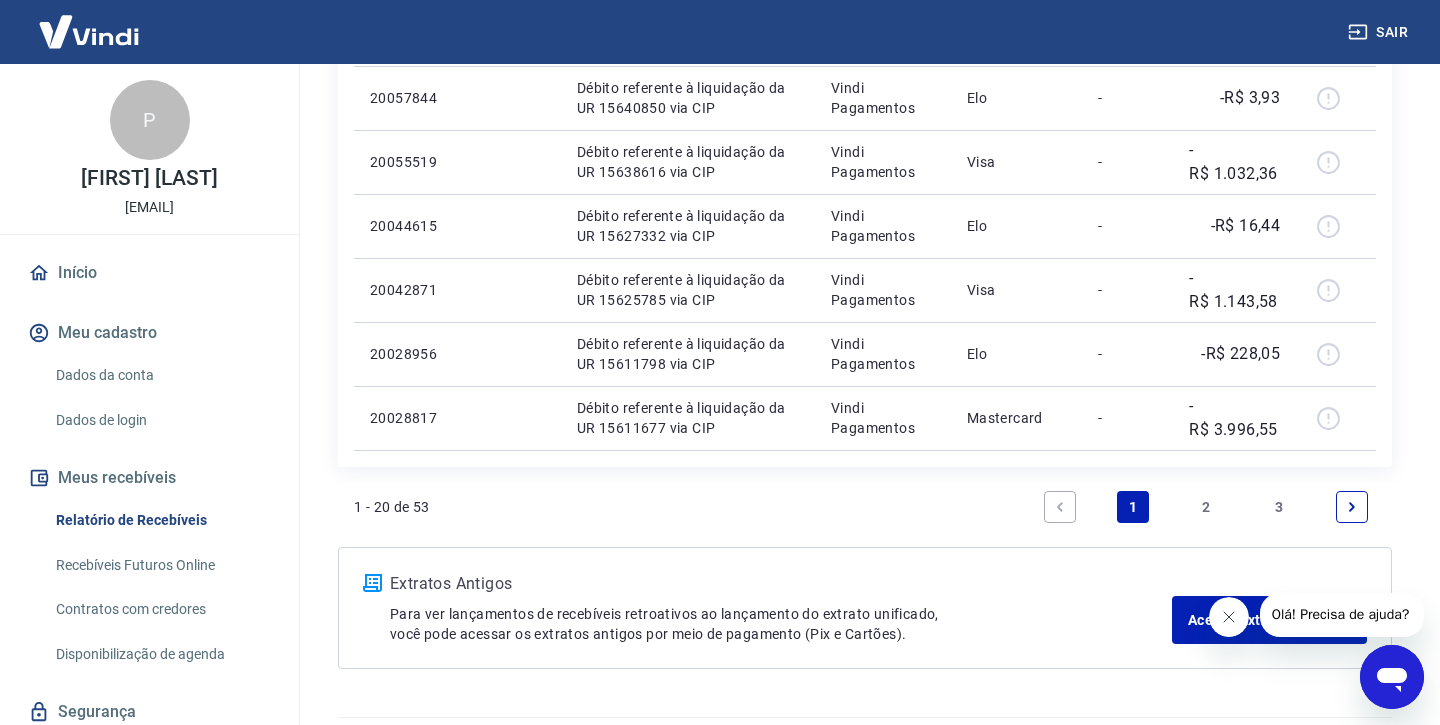 click on "2" at bounding box center (1206, 507) 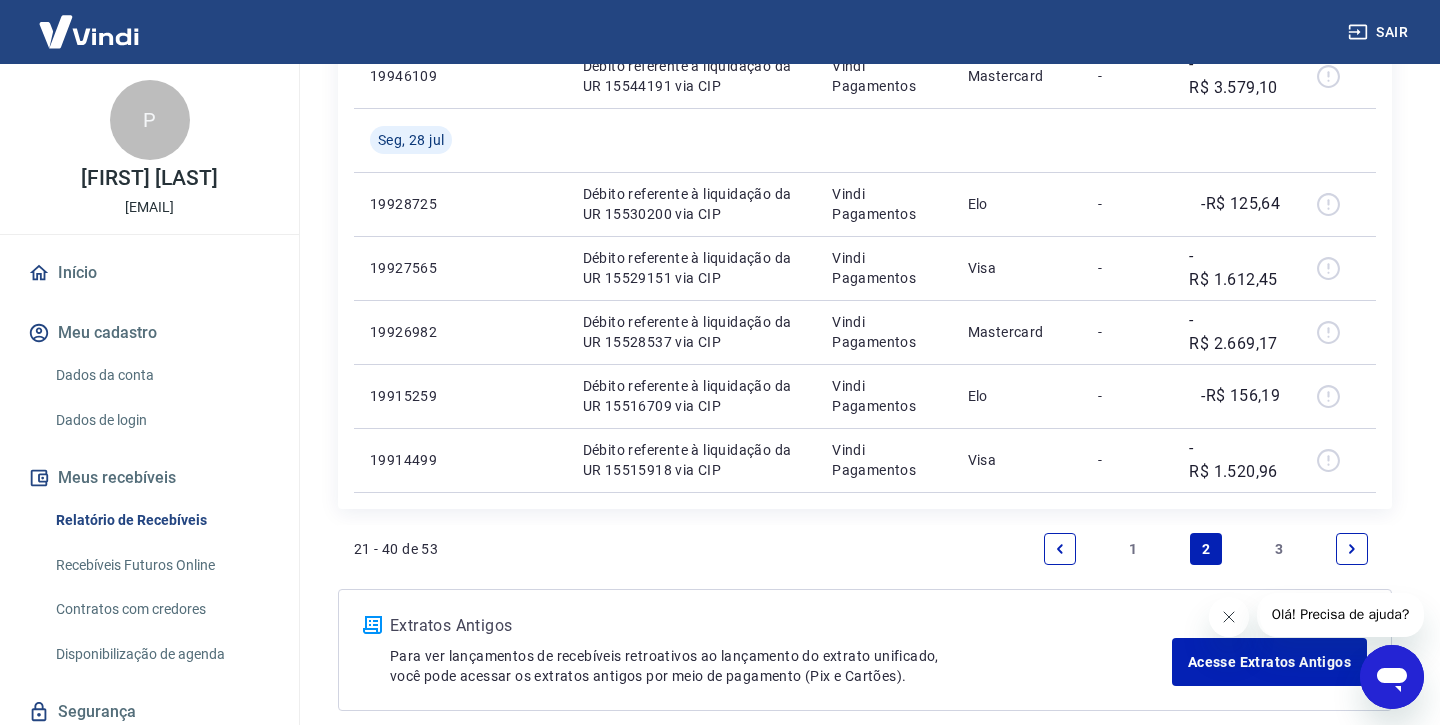 scroll, scrollTop: 1580, scrollLeft: 0, axis: vertical 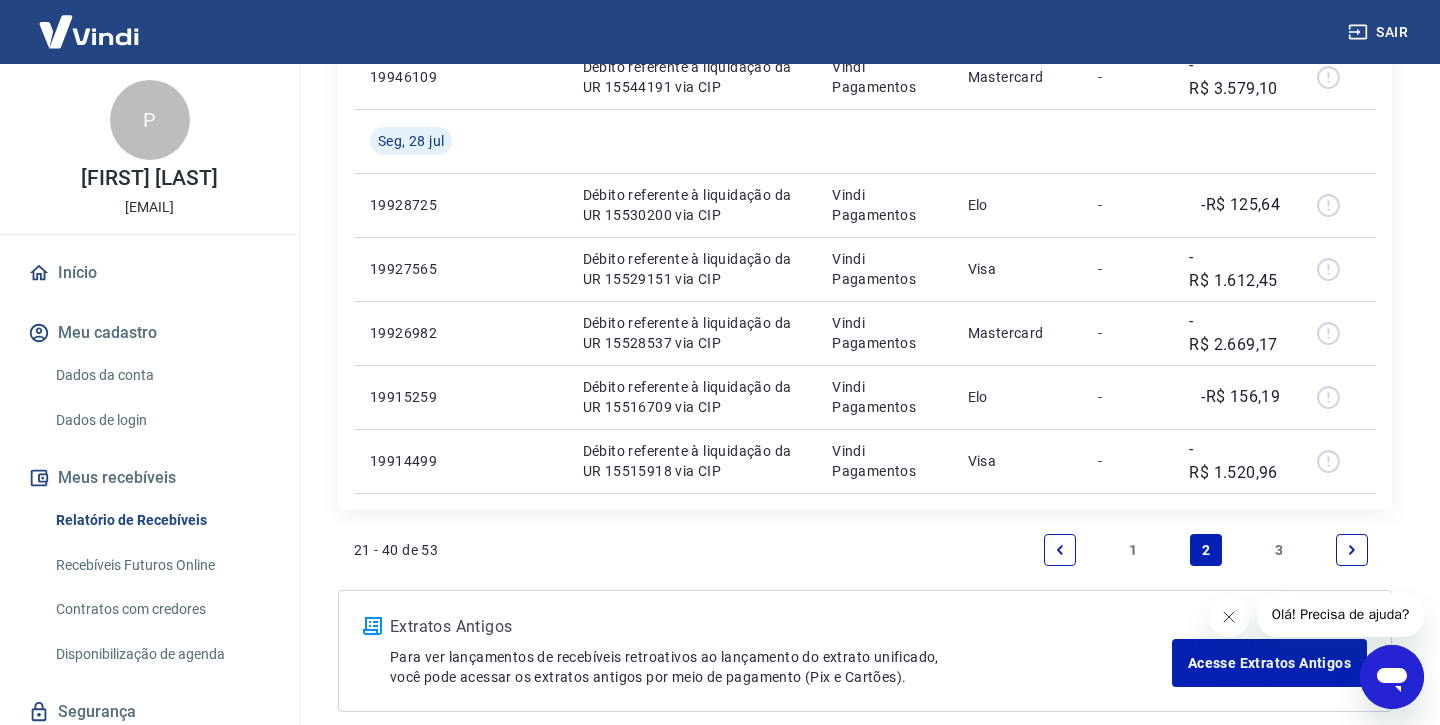 click on "3" at bounding box center [1279, 550] 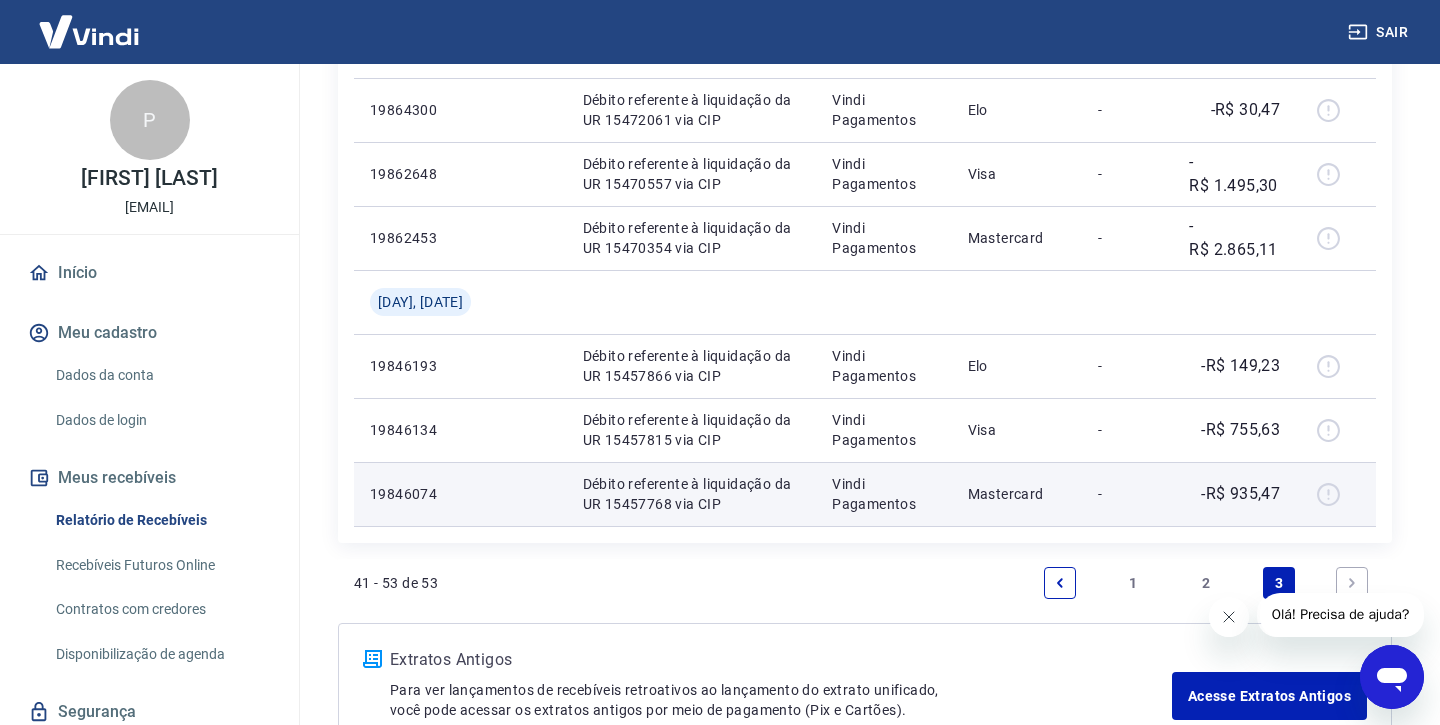 scroll, scrollTop: 961, scrollLeft: 0, axis: vertical 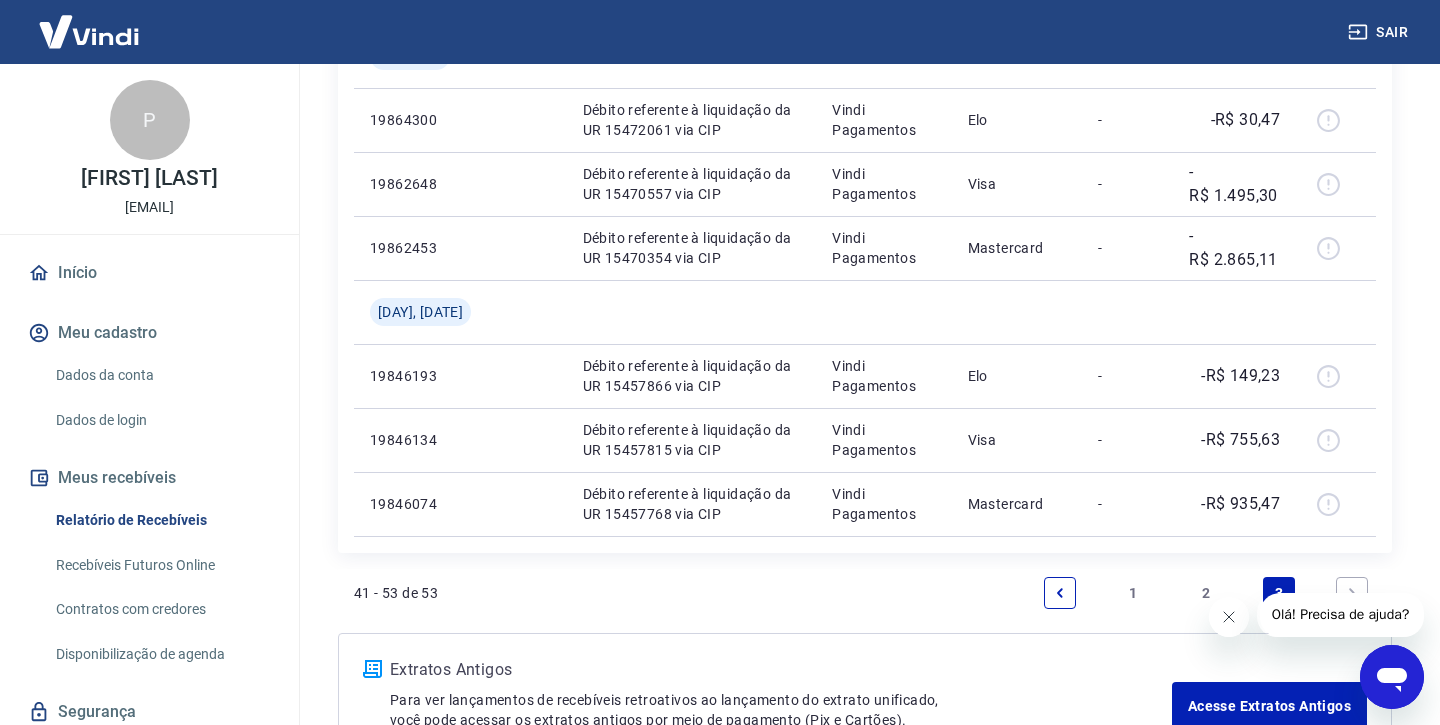 click on "1" at bounding box center [1133, 593] 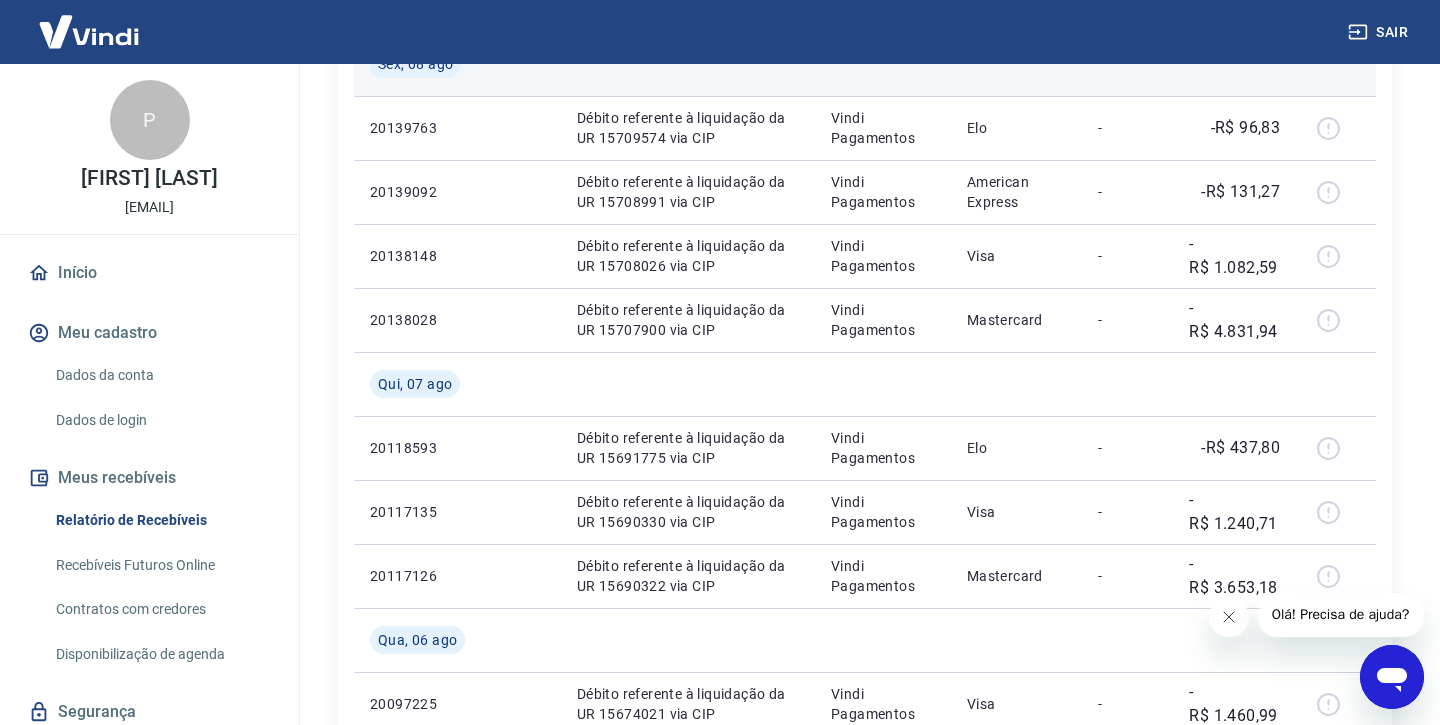scroll, scrollTop: 379, scrollLeft: 0, axis: vertical 